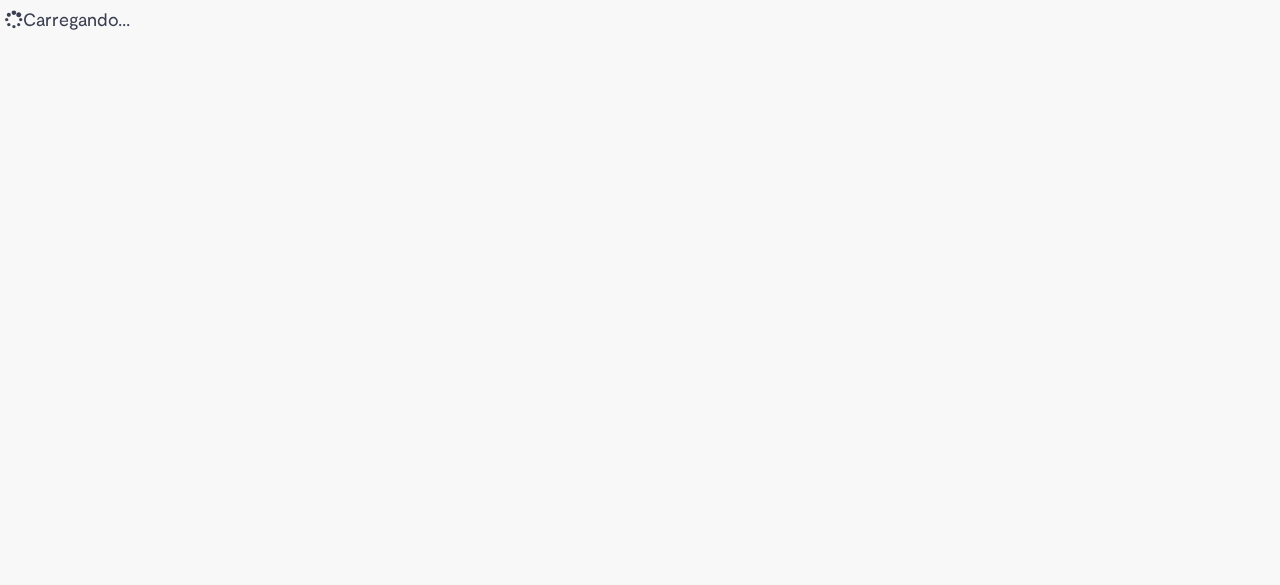 scroll, scrollTop: 0, scrollLeft: 0, axis: both 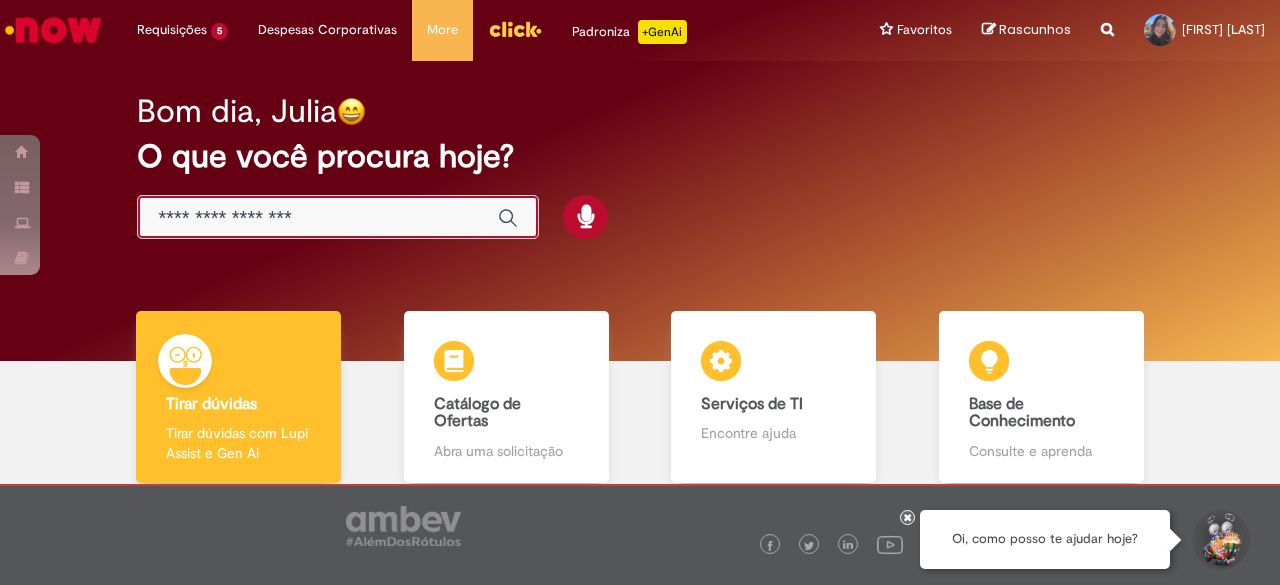 click at bounding box center [318, 218] 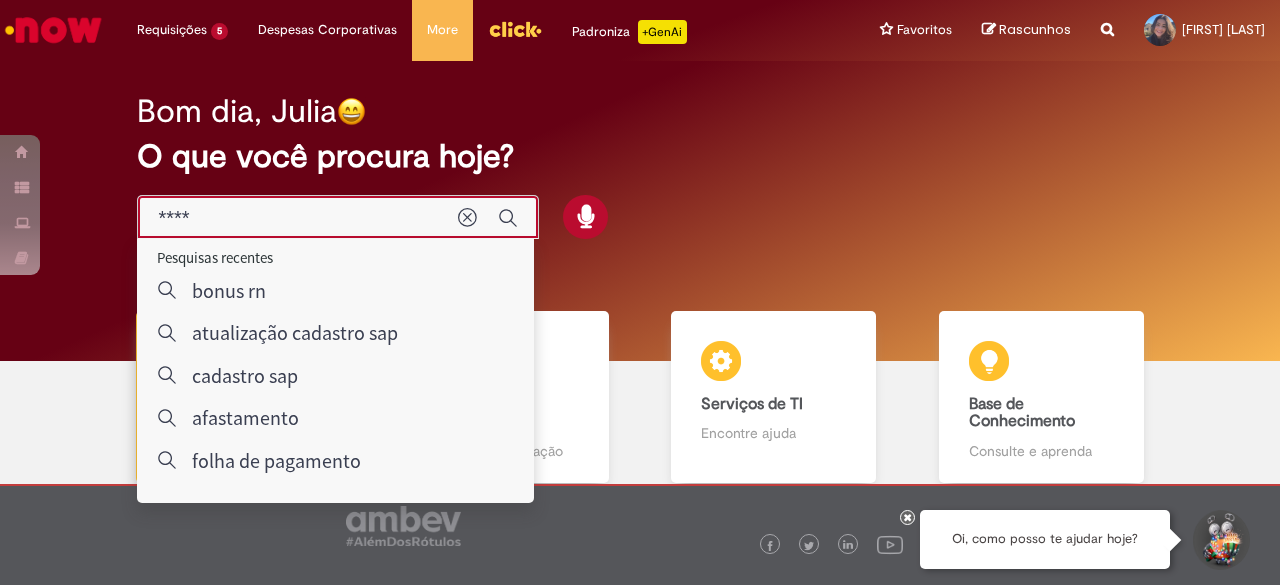 type on "*****" 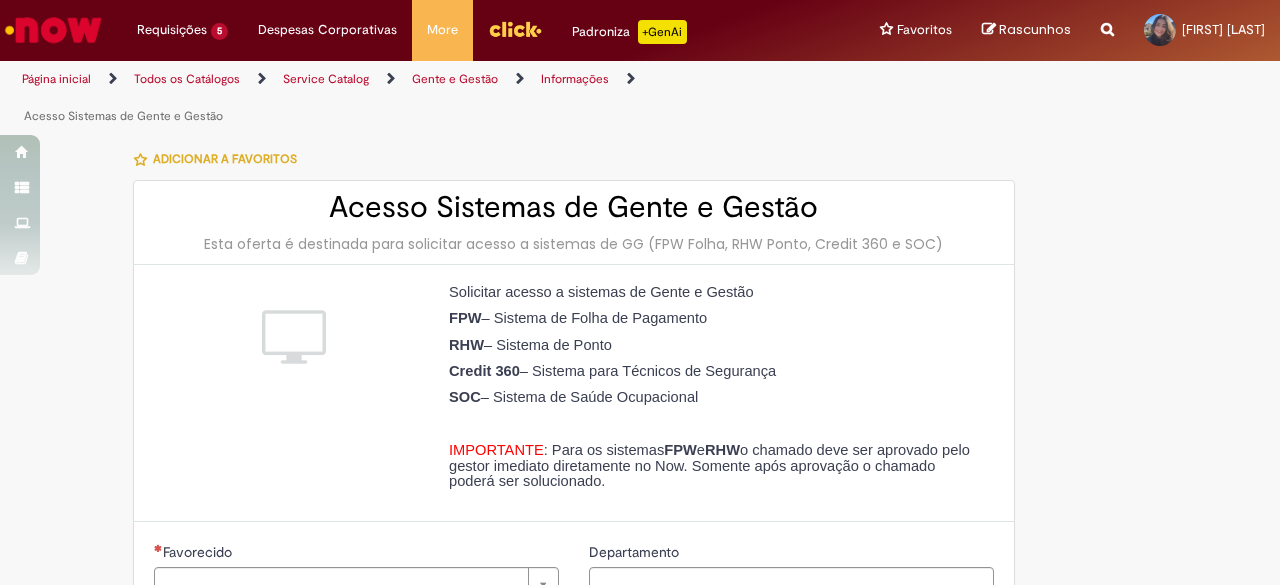 type on "********" 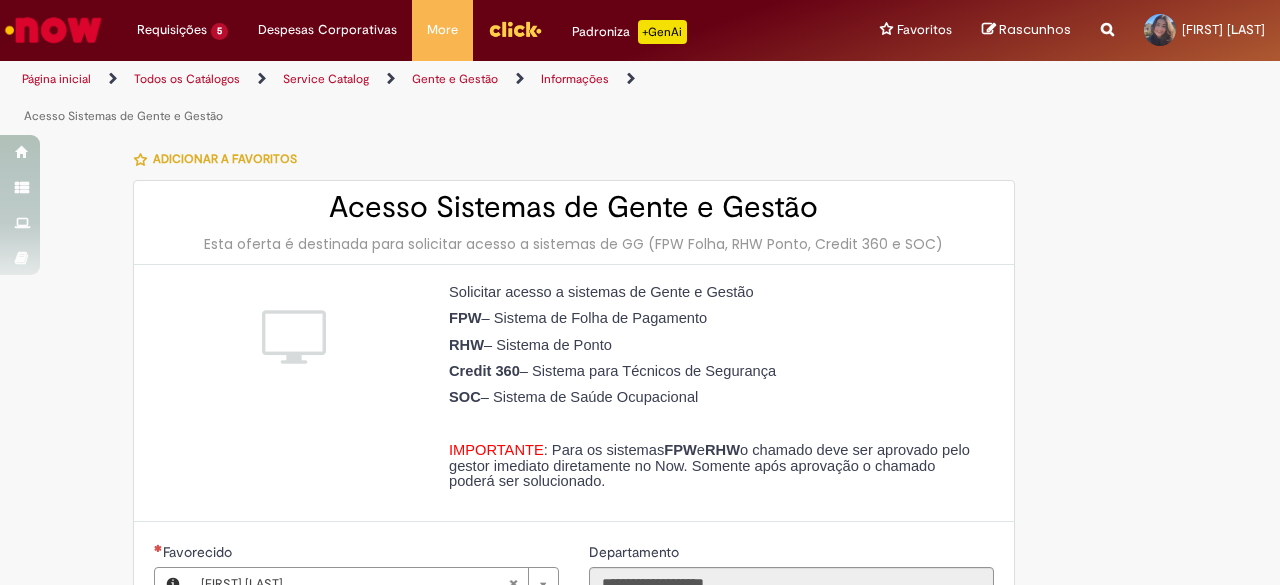 type on "**********" 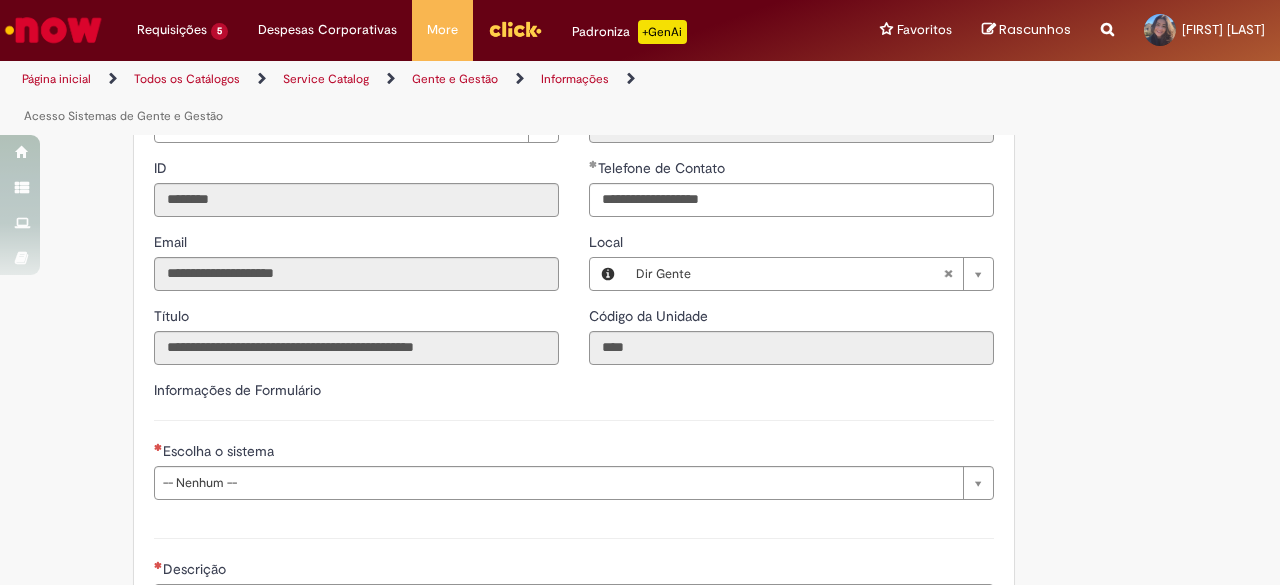scroll, scrollTop: 500, scrollLeft: 0, axis: vertical 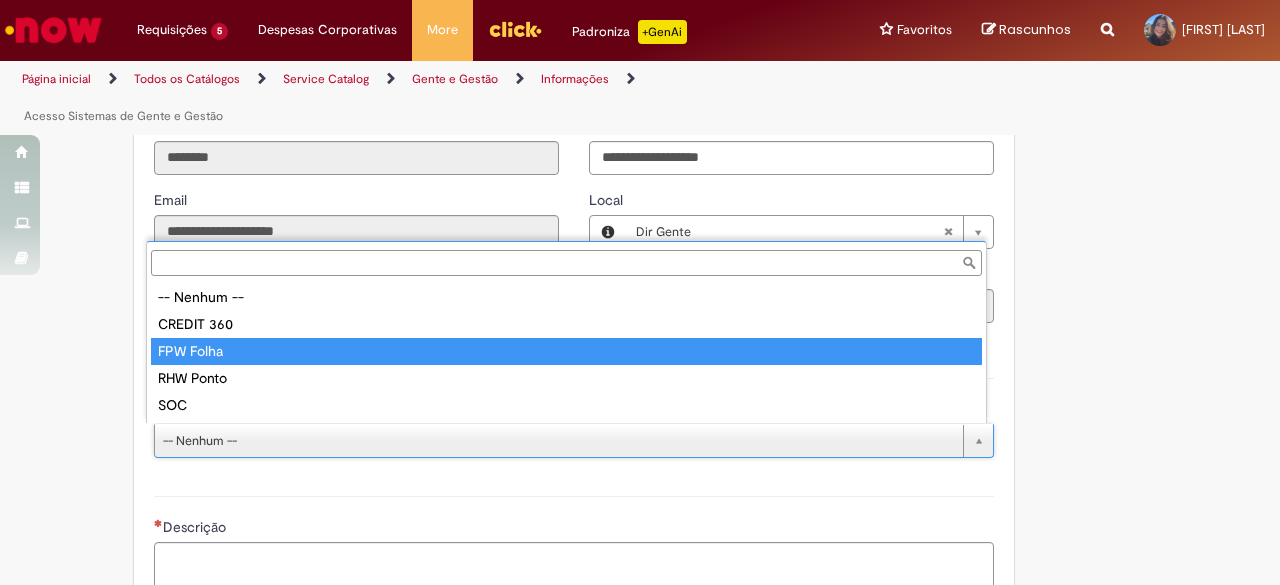 type on "*********" 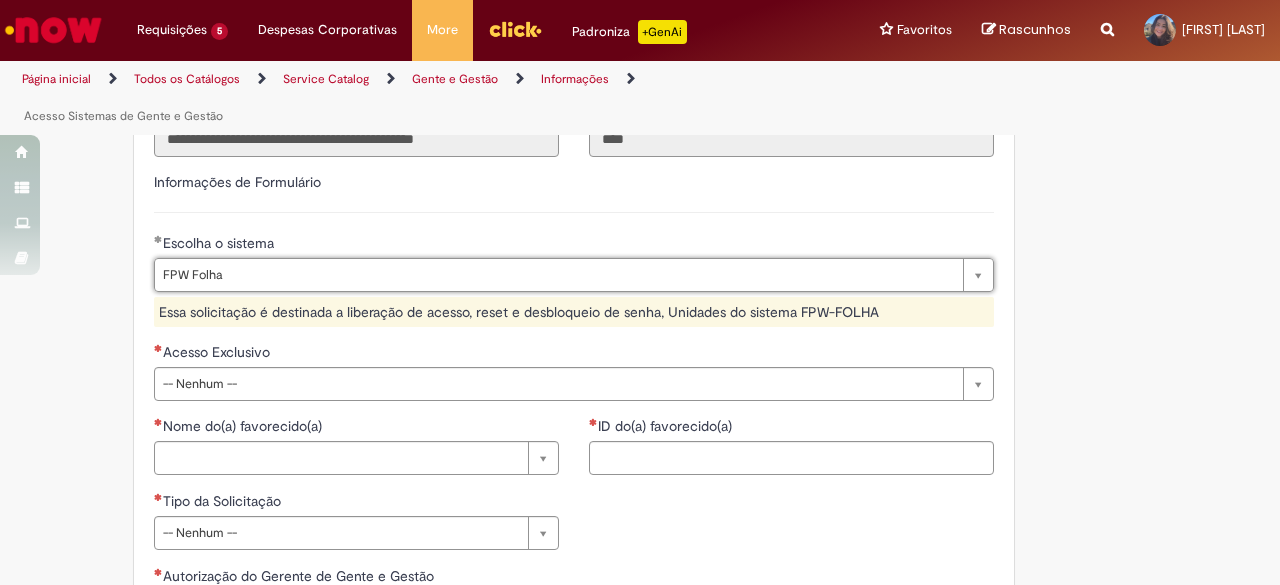 scroll, scrollTop: 700, scrollLeft: 0, axis: vertical 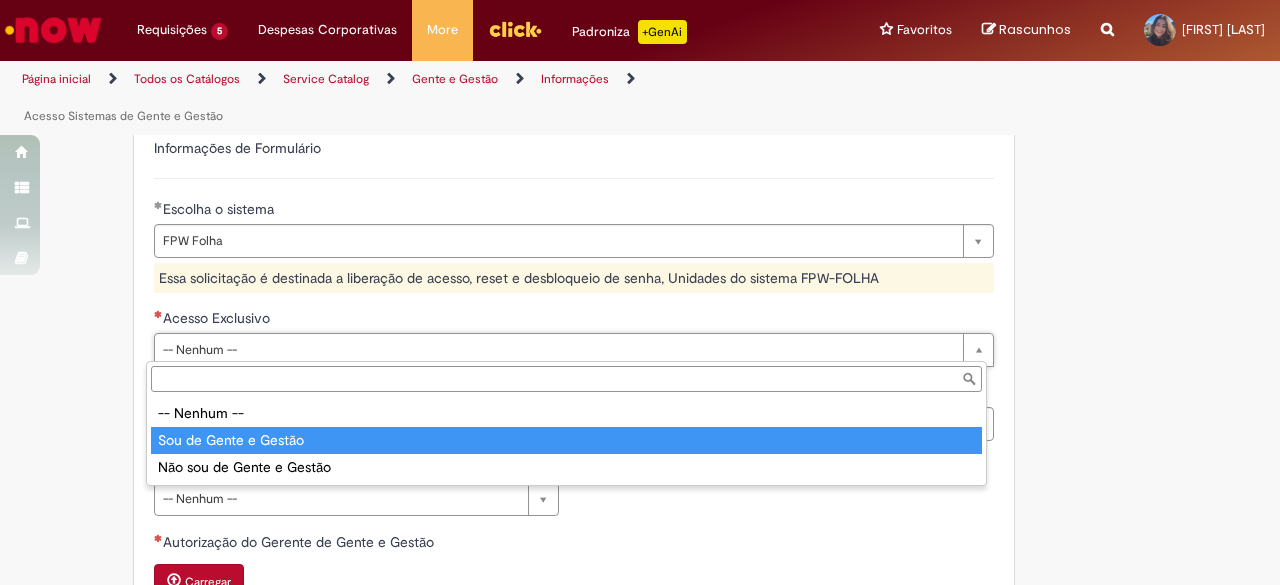 type on "**********" 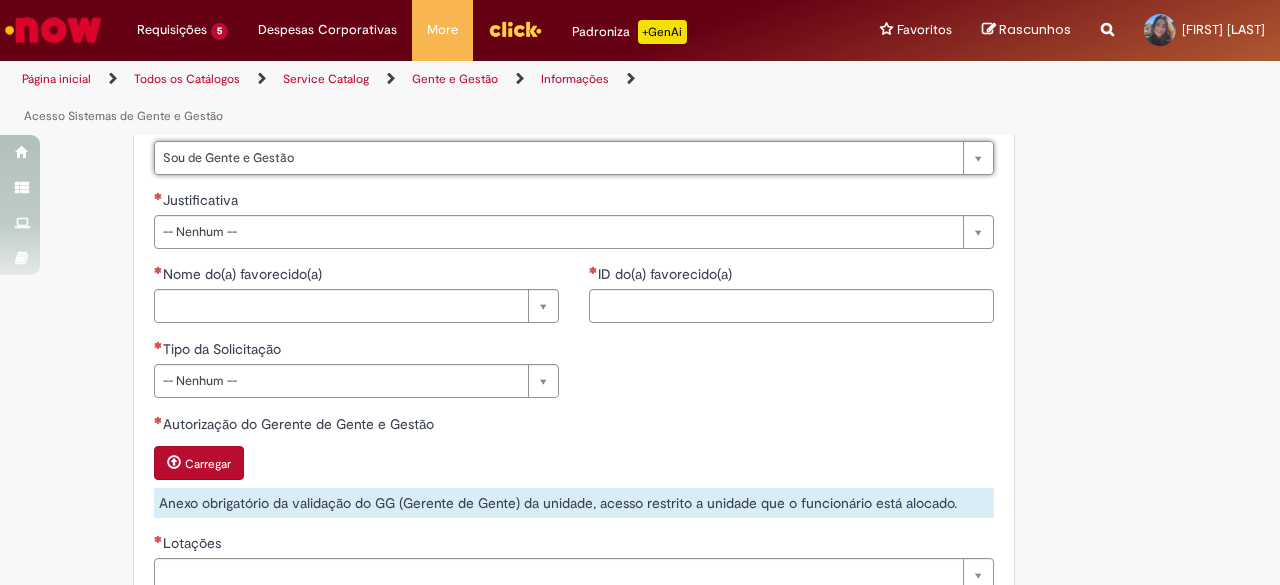 scroll, scrollTop: 900, scrollLeft: 0, axis: vertical 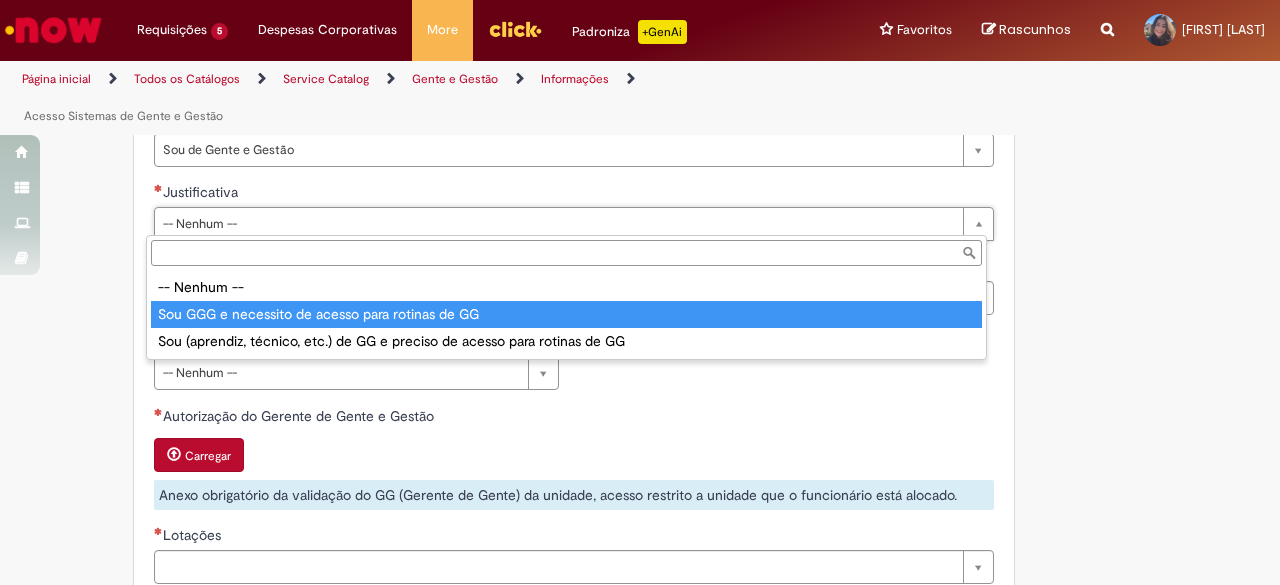 type on "**********" 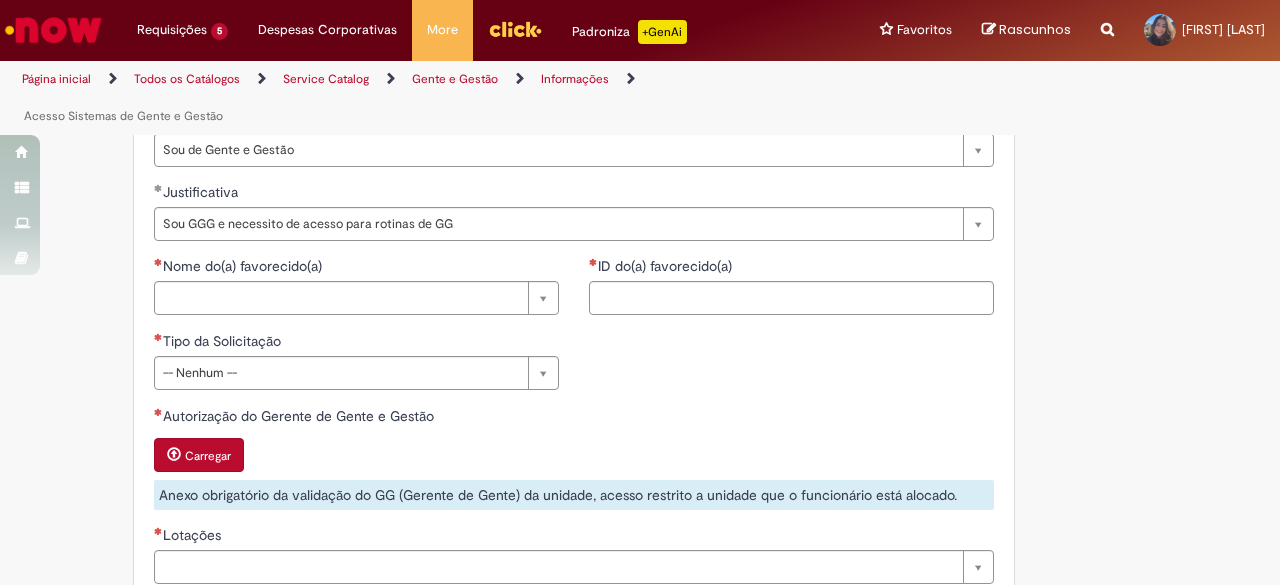 click on "**********" at bounding box center [574, 368] 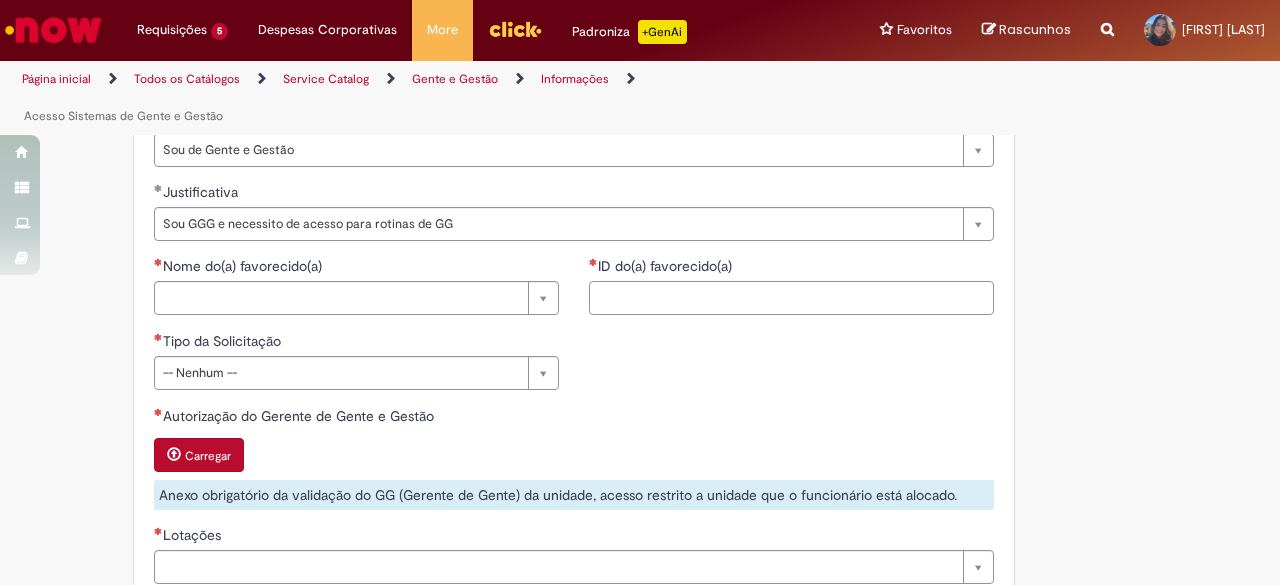 click on "ID do(a) favorecido(a)" at bounding box center [791, 298] 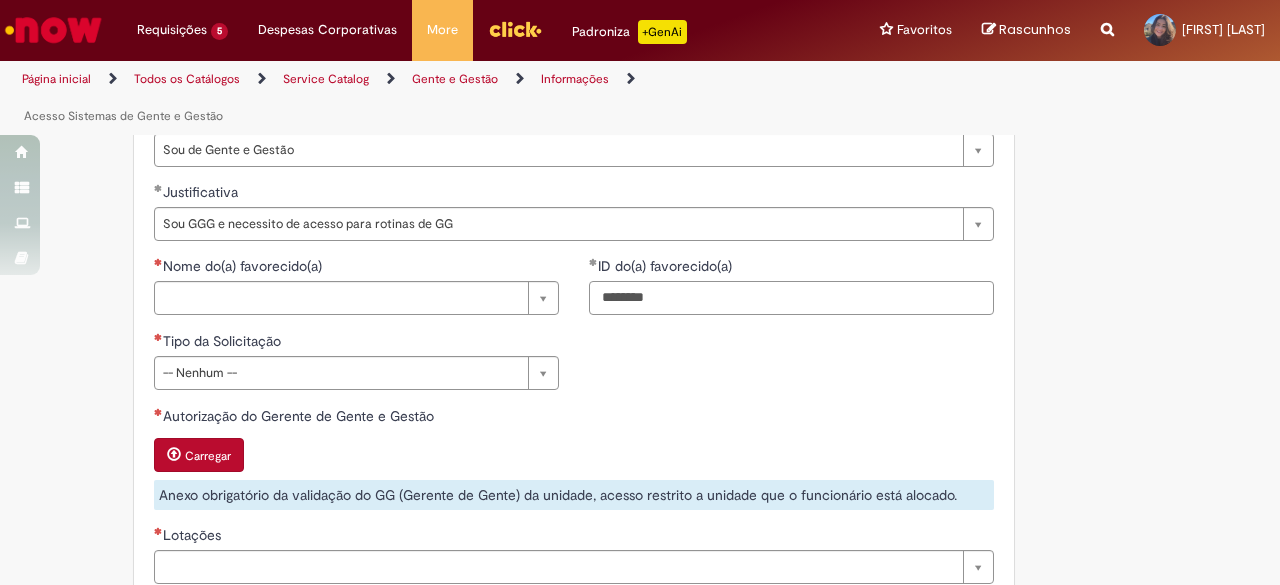 type on "********" 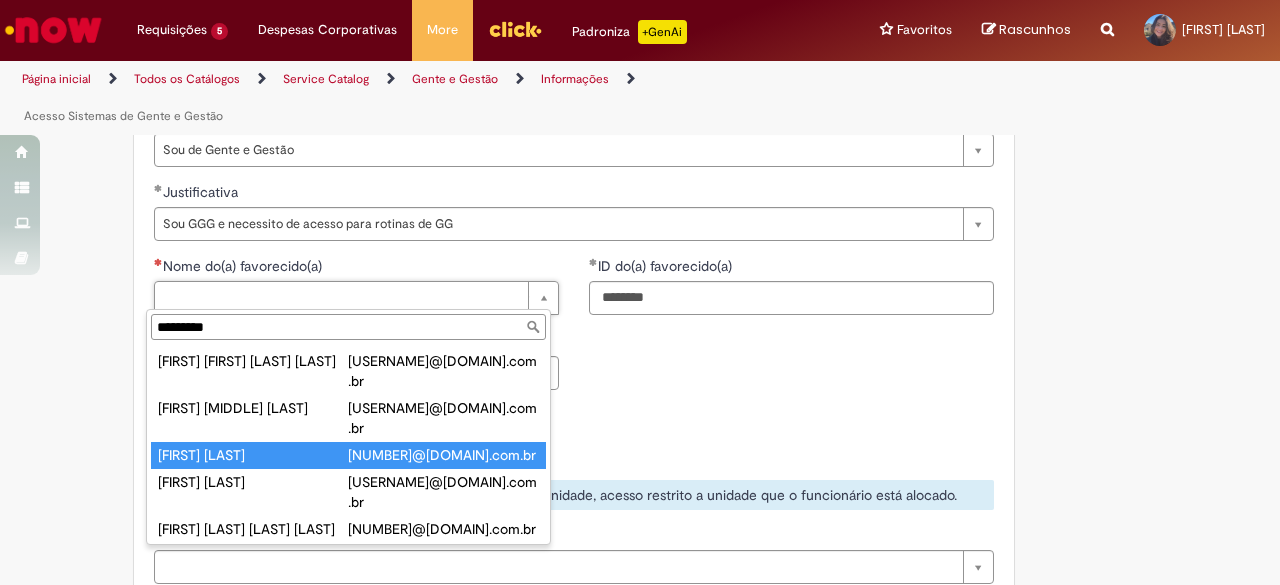 type on "********" 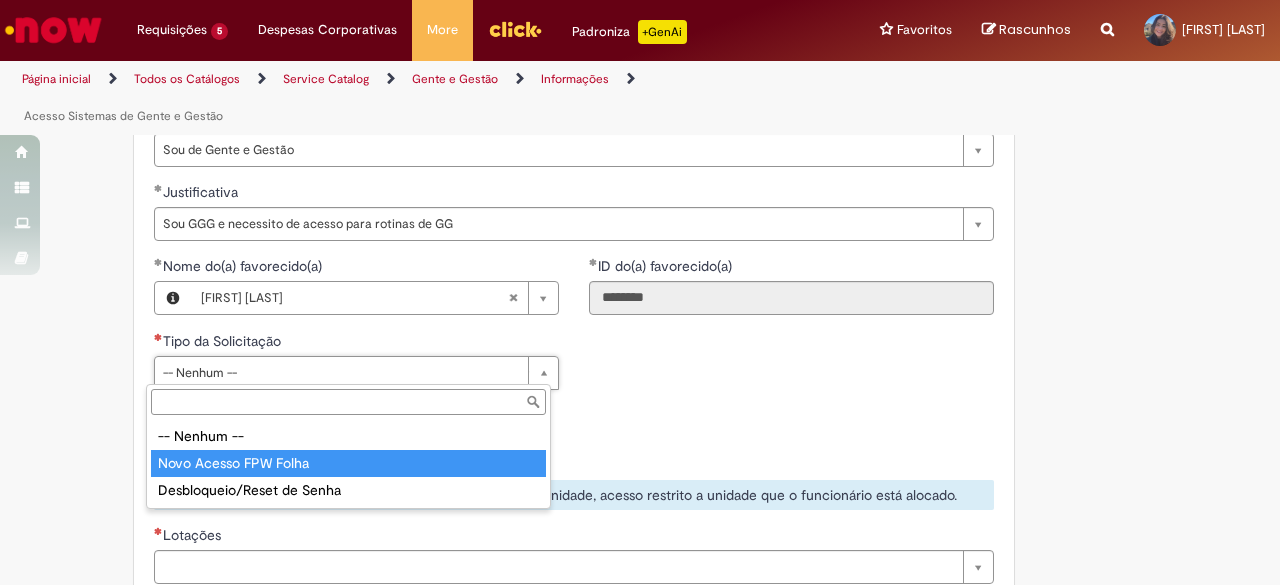 type on "**********" 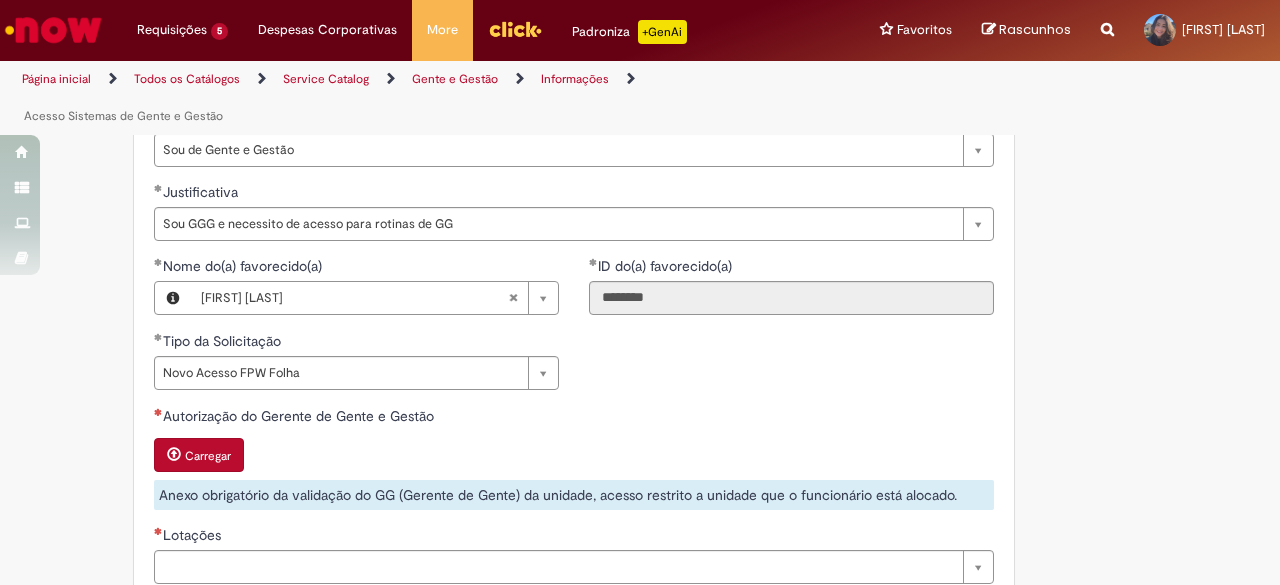 click on "Carregar" at bounding box center (574, 457) 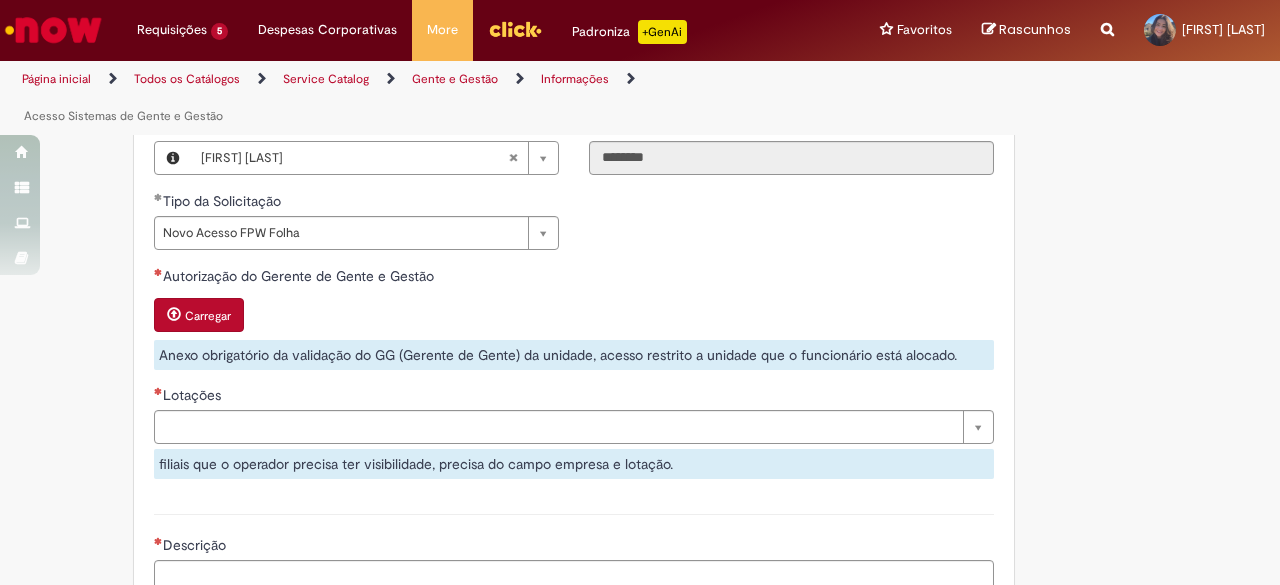 scroll, scrollTop: 1041, scrollLeft: 0, axis: vertical 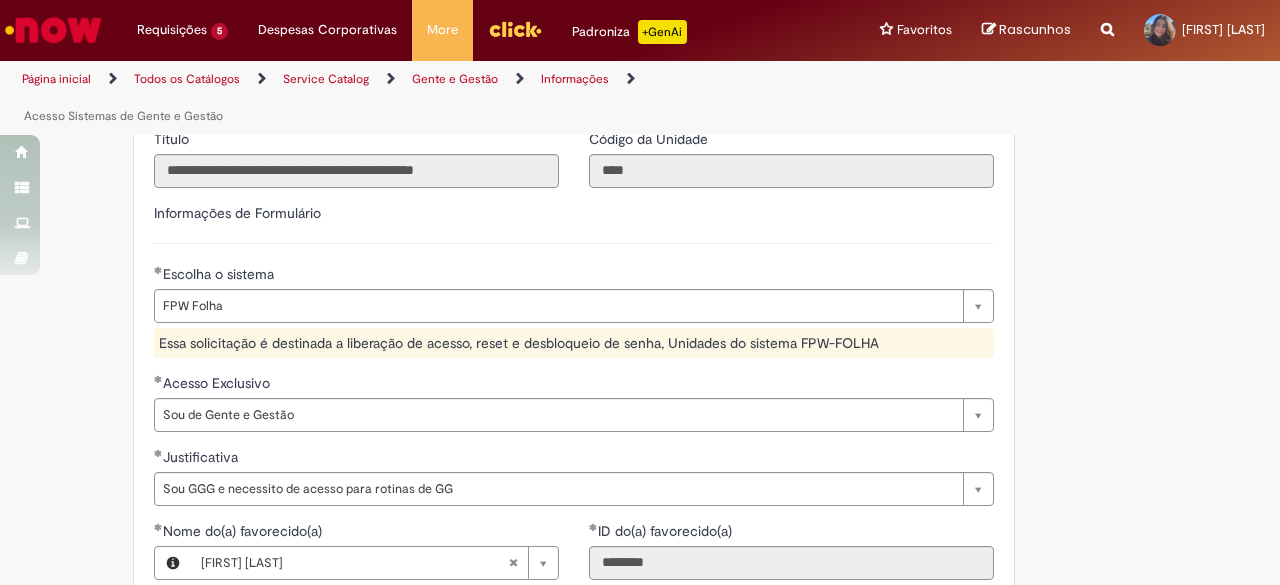 click on "Essa solicitação é destinada a liberação de acesso, reset e desbloqueio de senha, Unidades do sistema FPW-FOLHA" at bounding box center [574, 343] 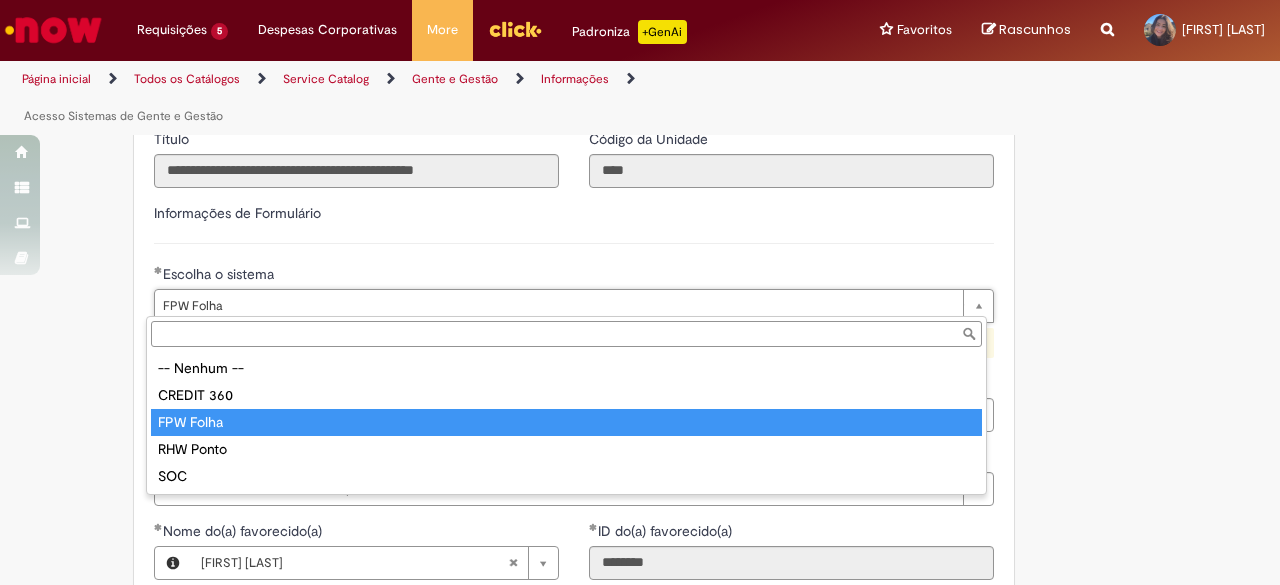 type on "*********" 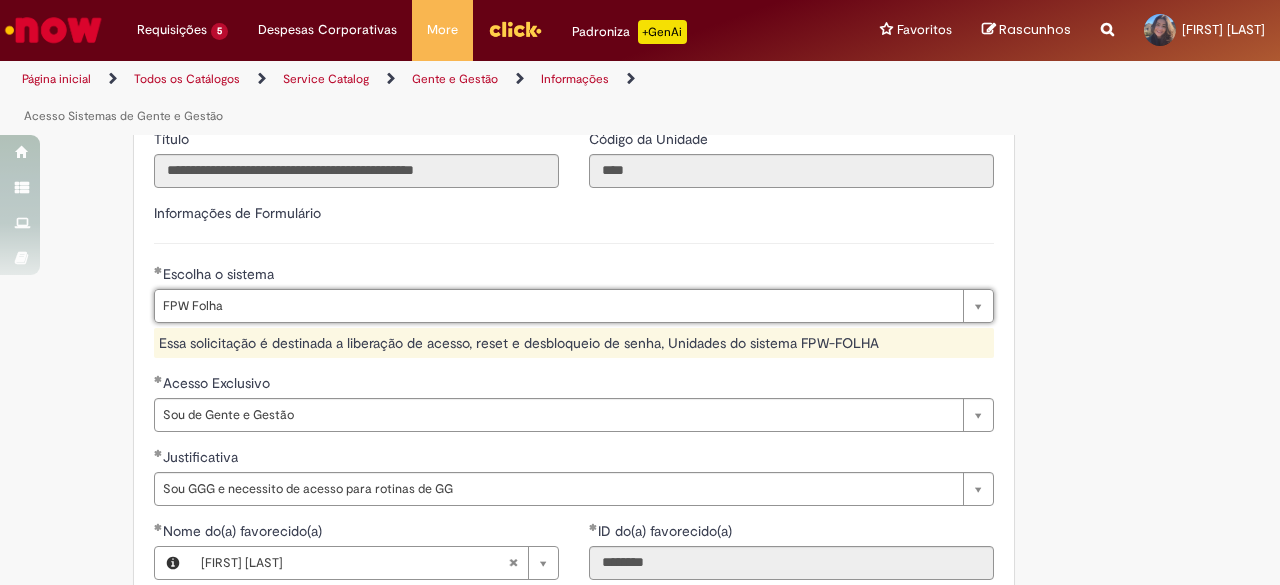 scroll, scrollTop: 0, scrollLeft: 64, axis: horizontal 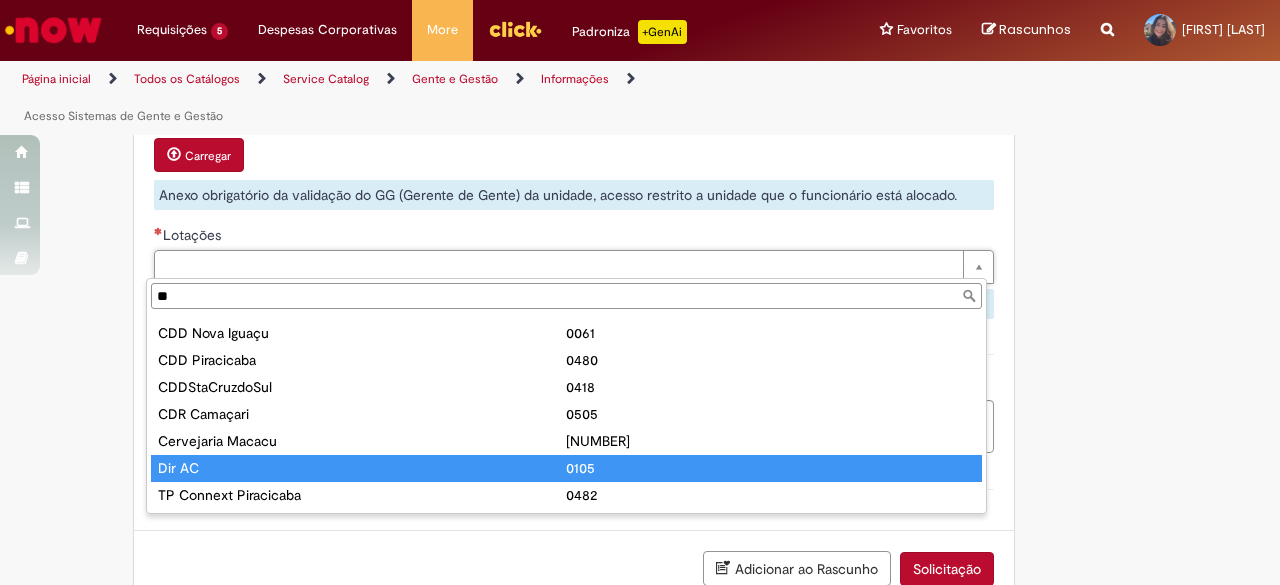 type on "**" 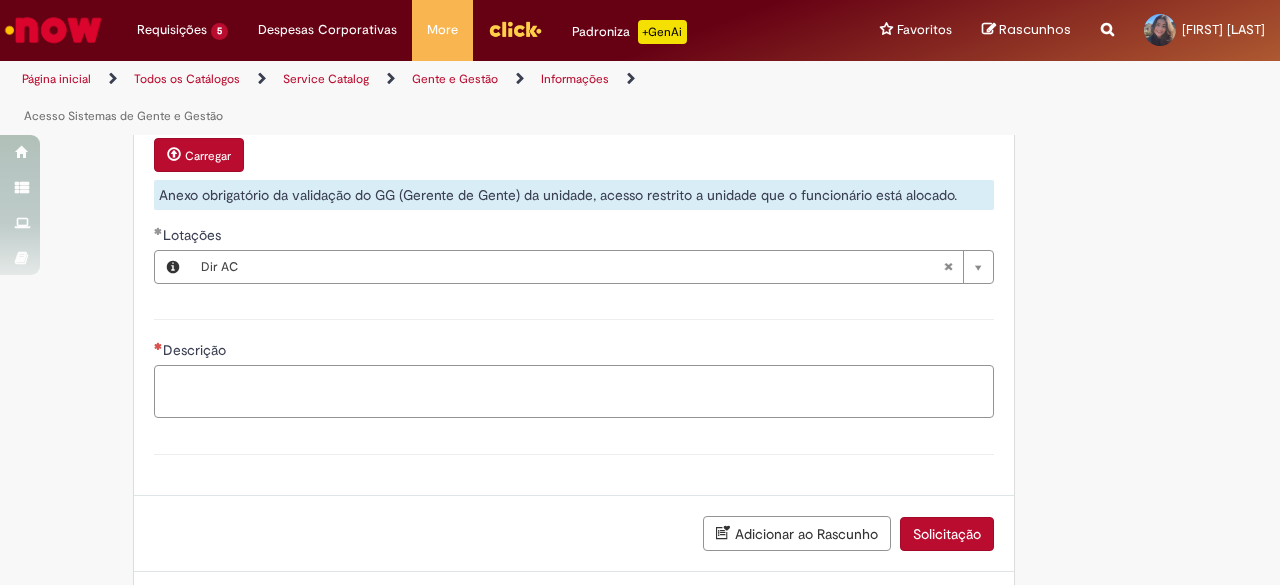 click on "Descrição" at bounding box center [574, 391] 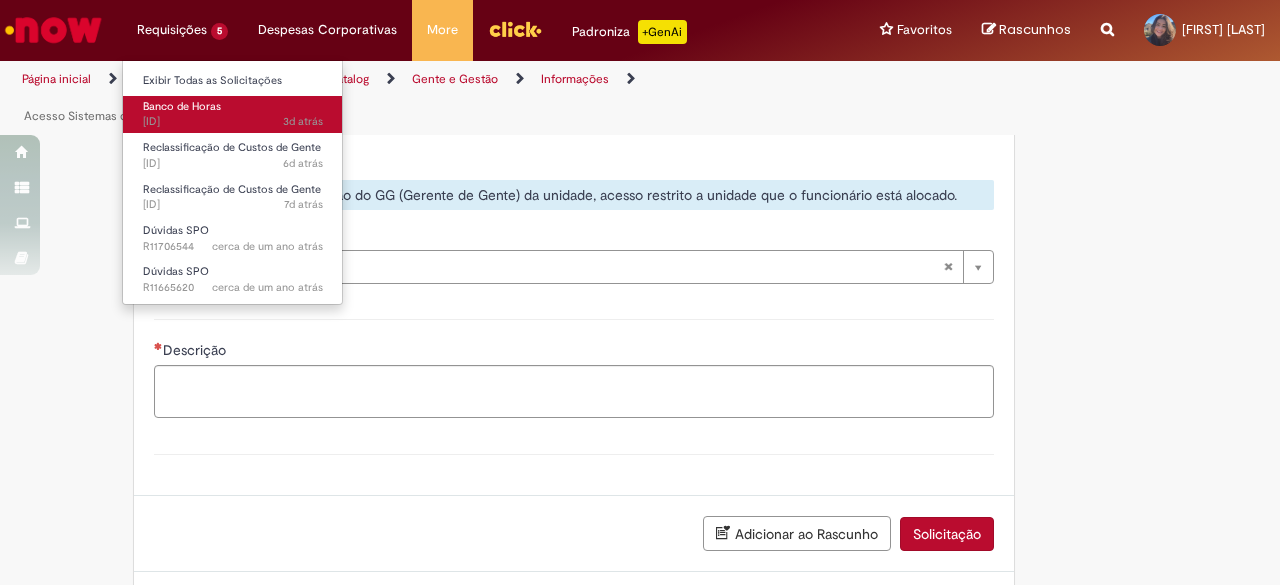 click on "3d atrás 3 dias atrás  SR000480054" at bounding box center (233, 122) 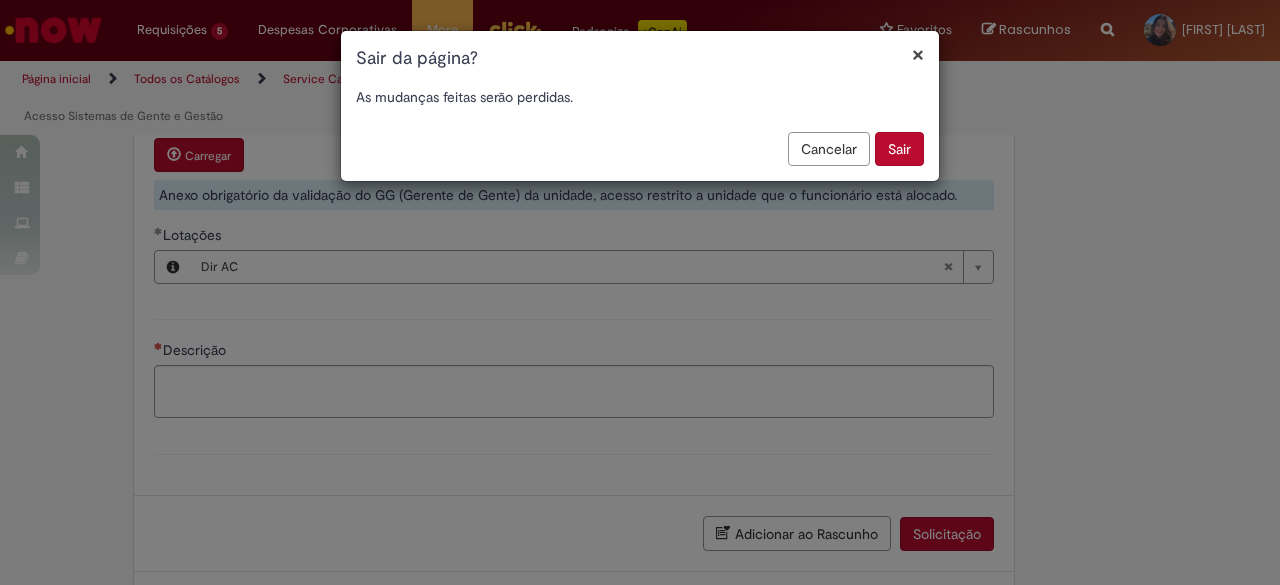 click on "Sair" at bounding box center (899, 149) 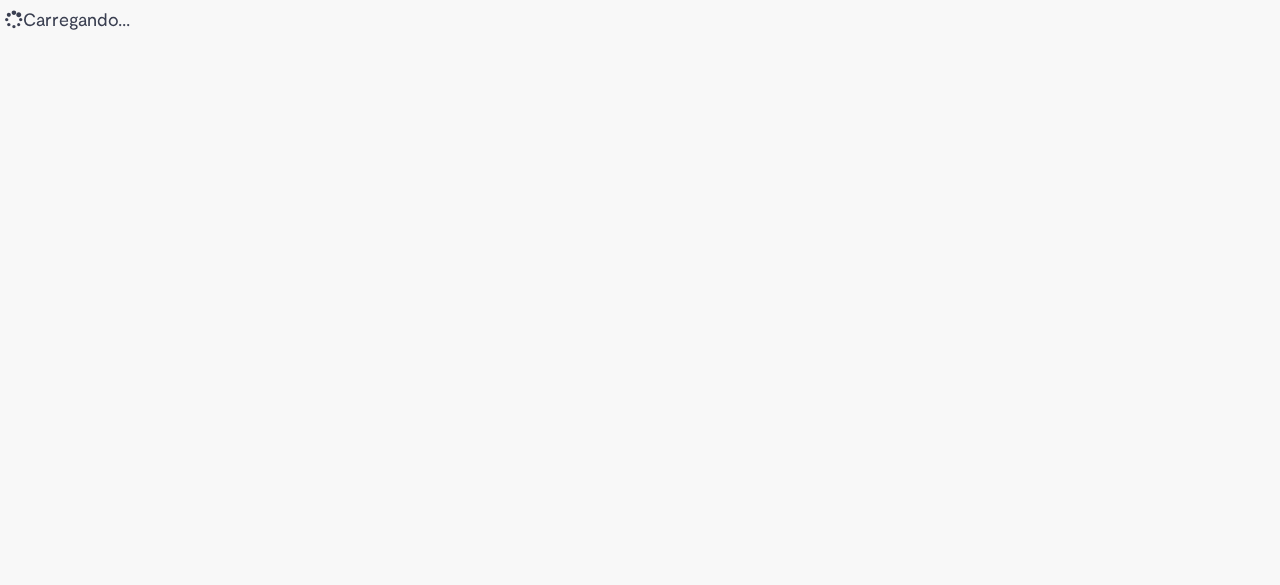 scroll, scrollTop: 0, scrollLeft: 0, axis: both 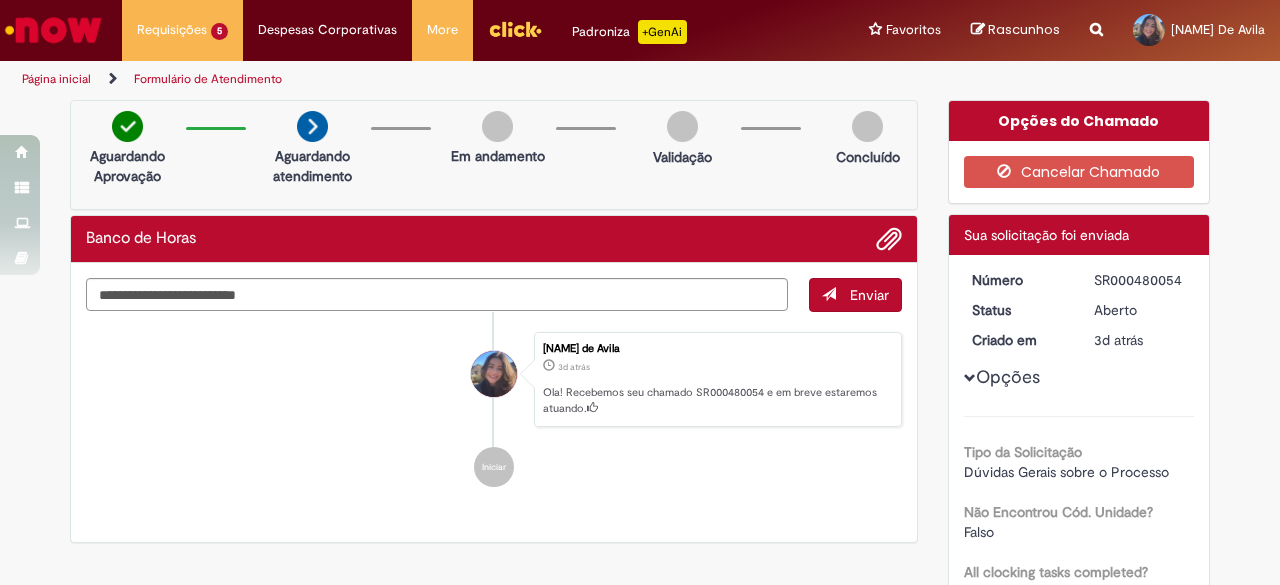 click at bounding box center (53, 30) 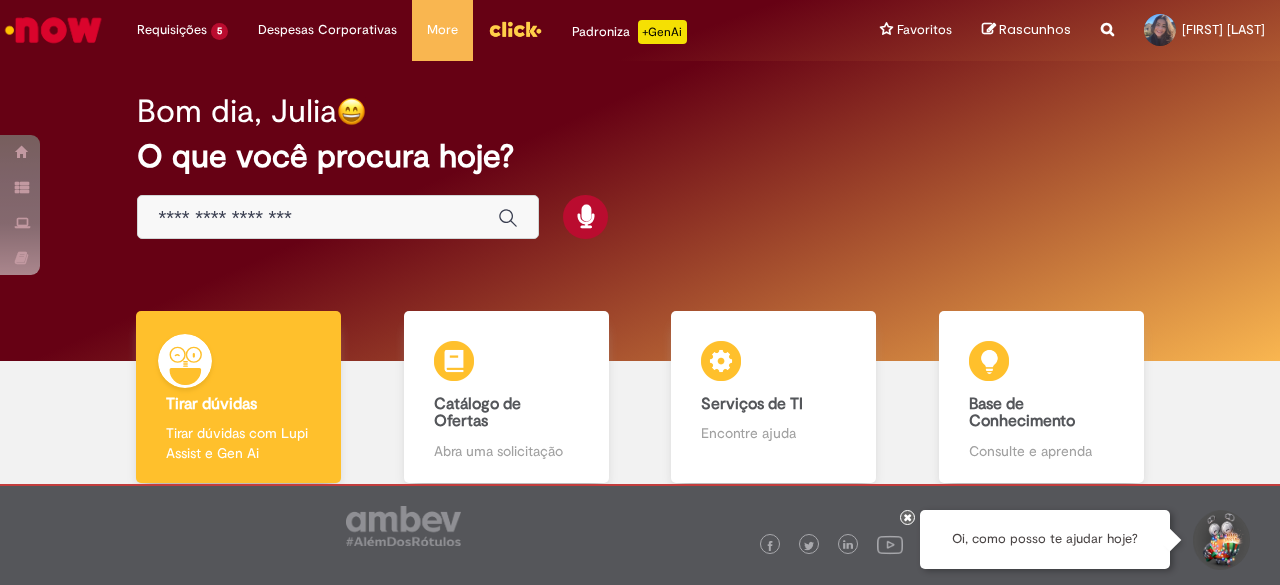 scroll, scrollTop: 0, scrollLeft: 0, axis: both 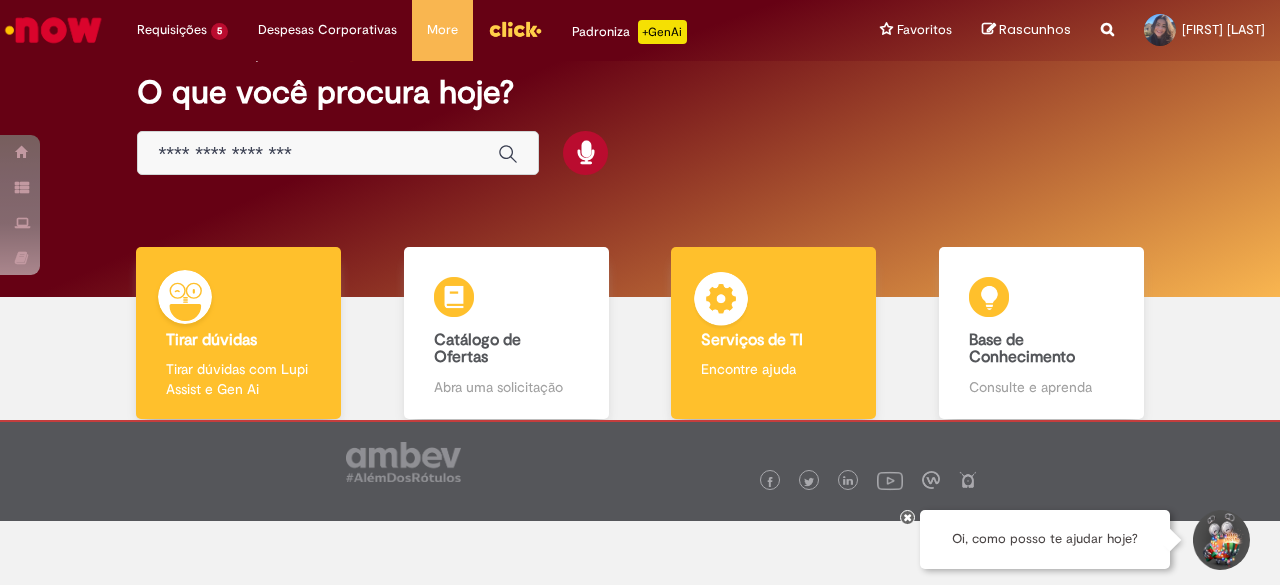 click on "Serviços de TI
Serviços de TI
Encontre ajuda" at bounding box center (773, 333) 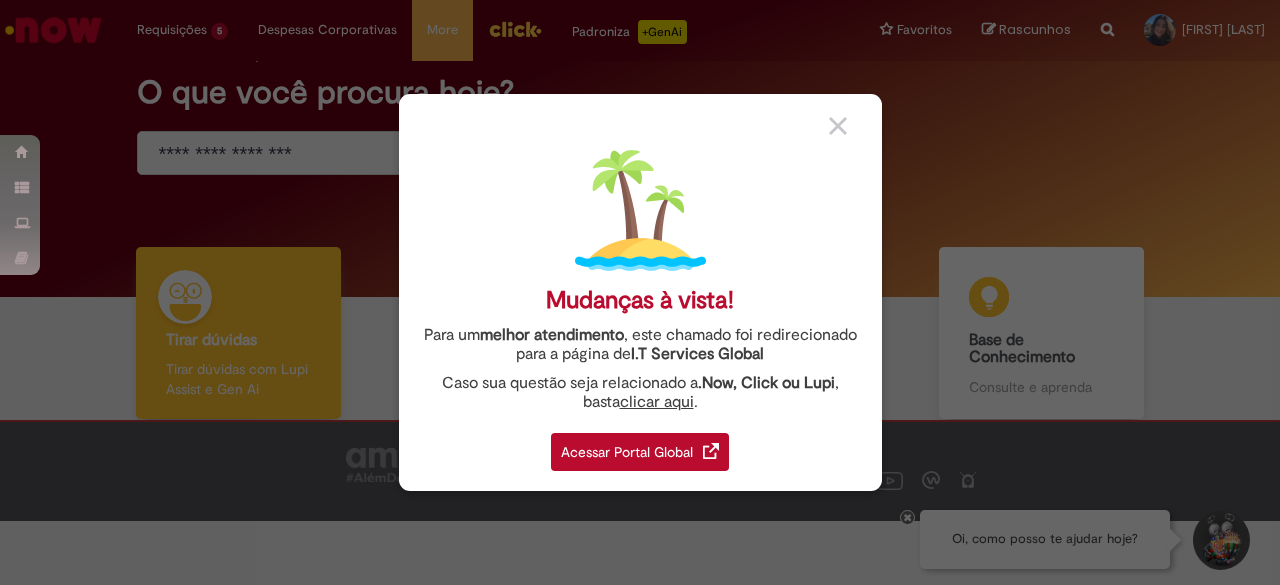 click on "Acessar Portal Global" at bounding box center (640, 452) 